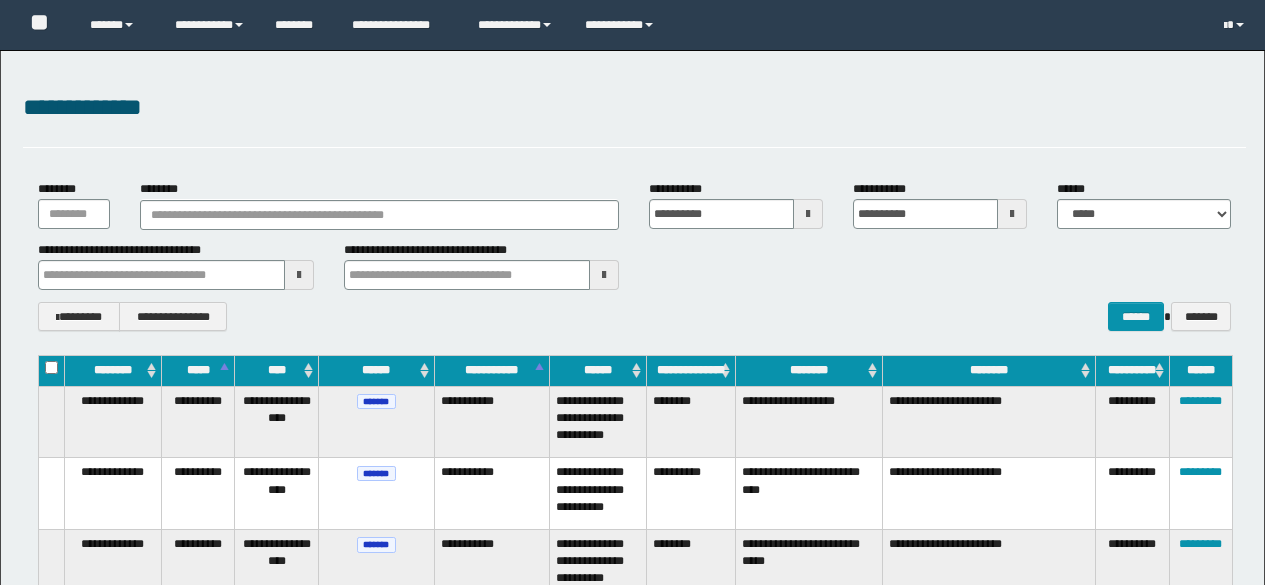scroll, scrollTop: 0, scrollLeft: 0, axis: both 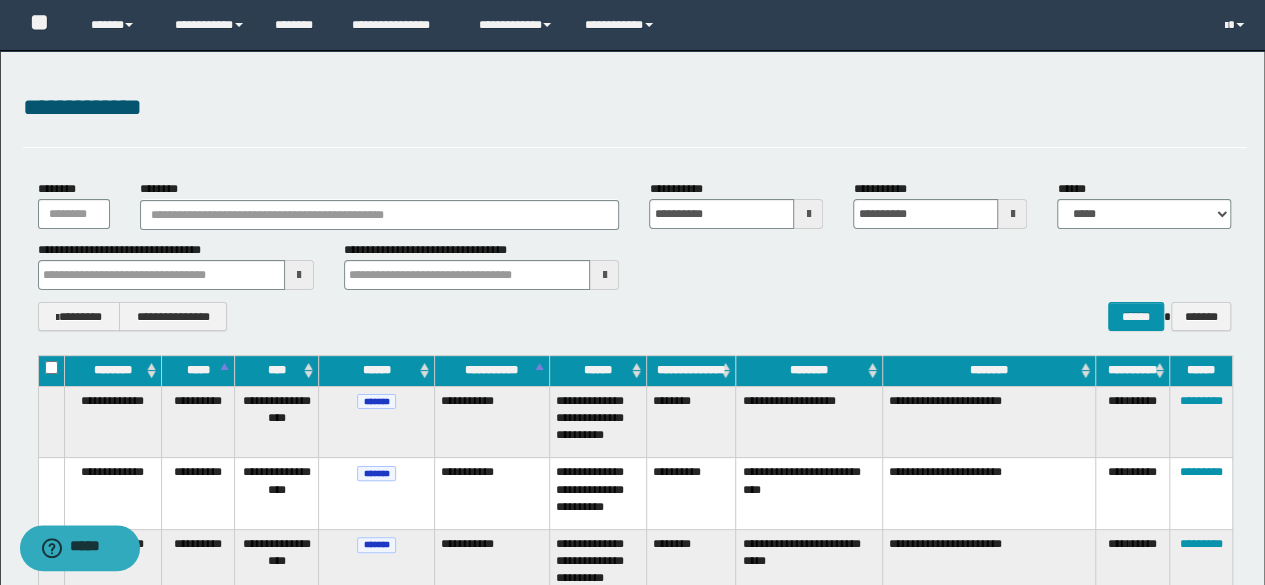 type on "**********" 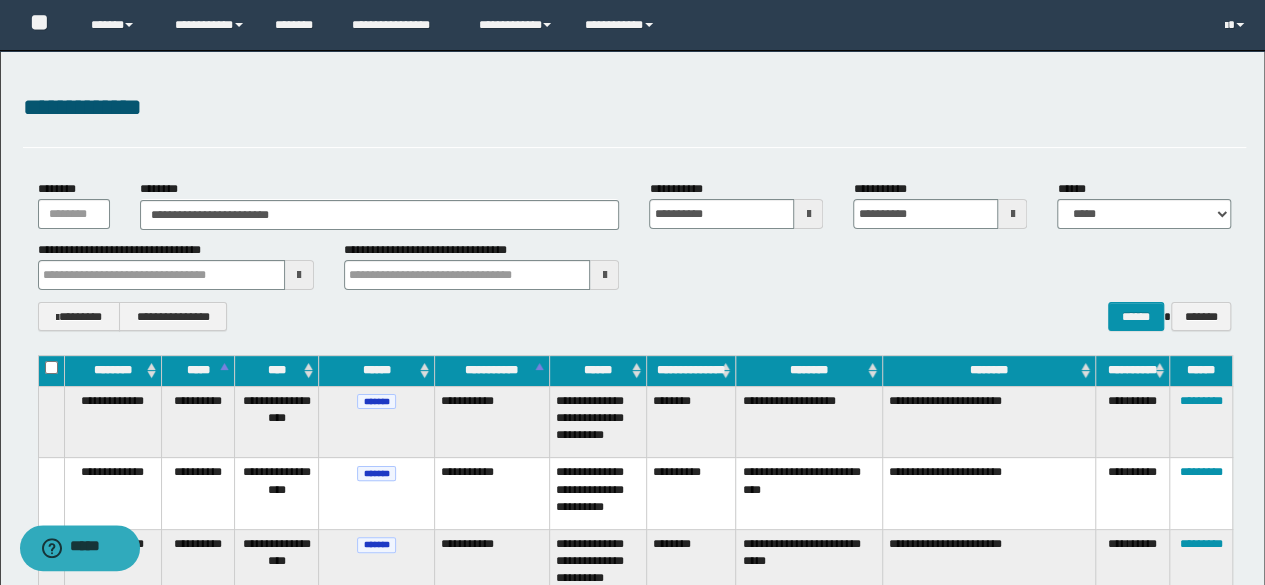 type on "**********" 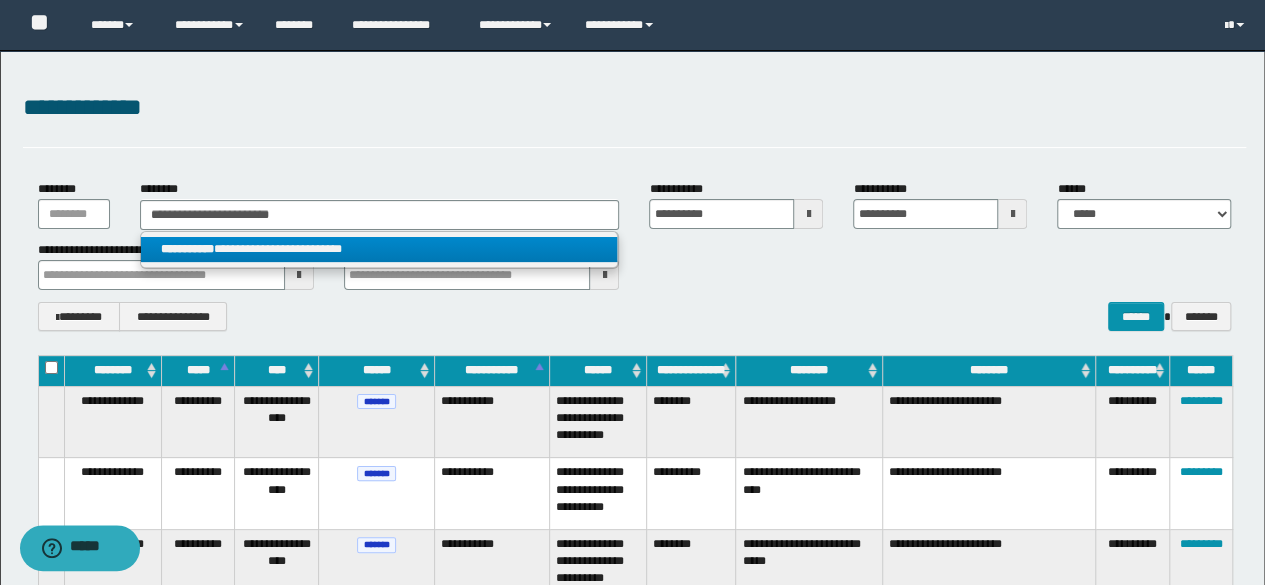 type on "**********" 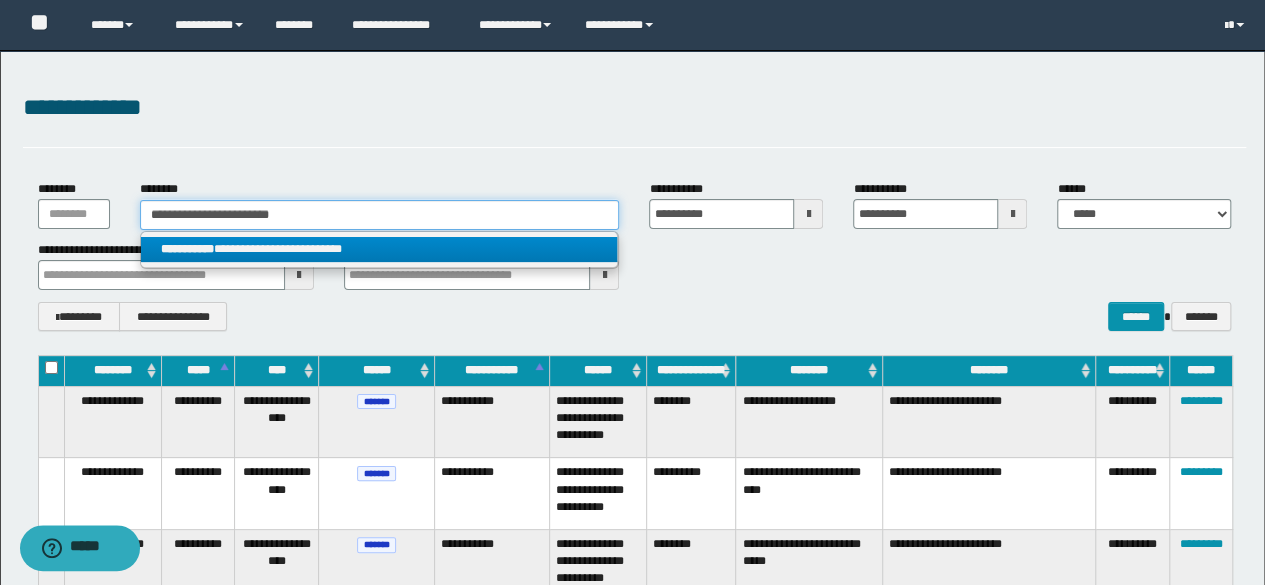 type 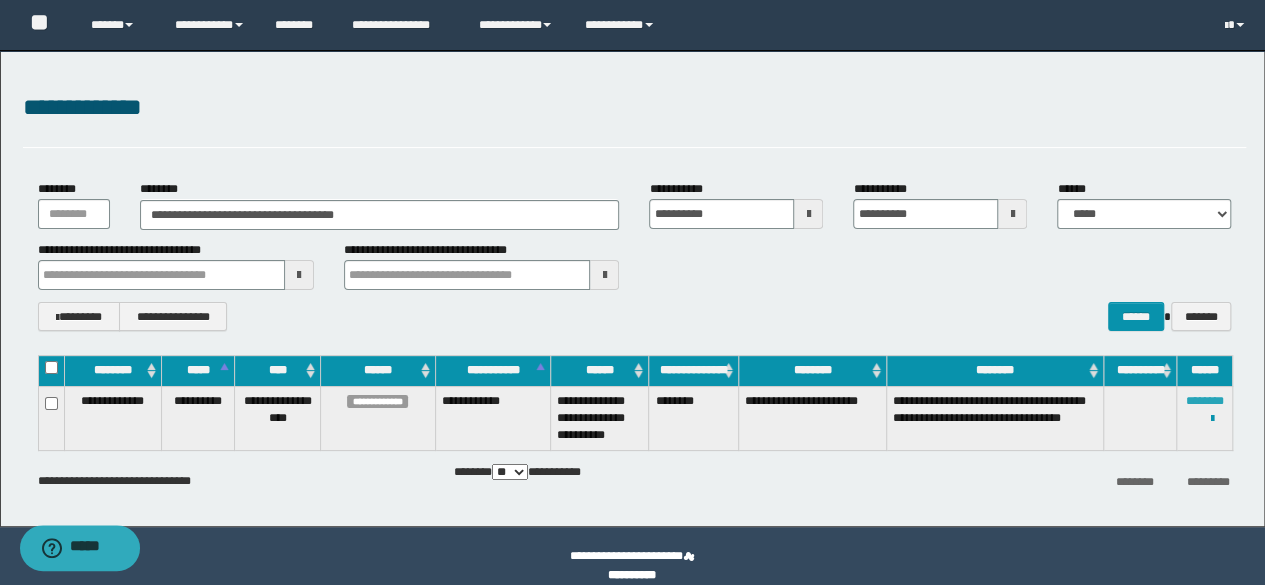 click on "********" at bounding box center (1205, 401) 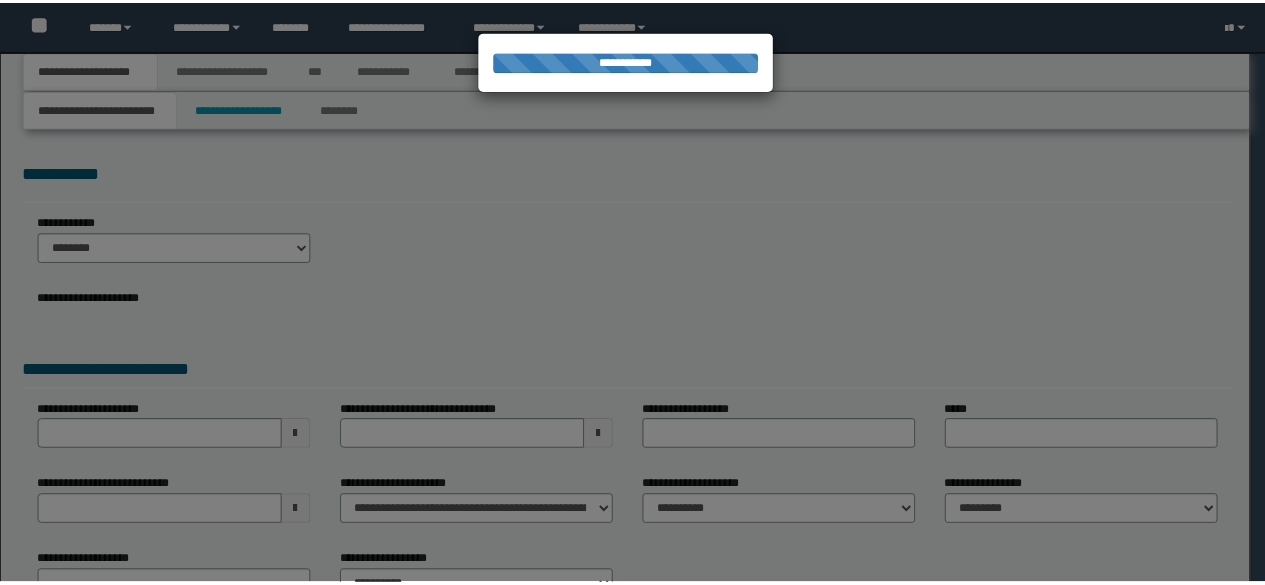 scroll, scrollTop: 0, scrollLeft: 0, axis: both 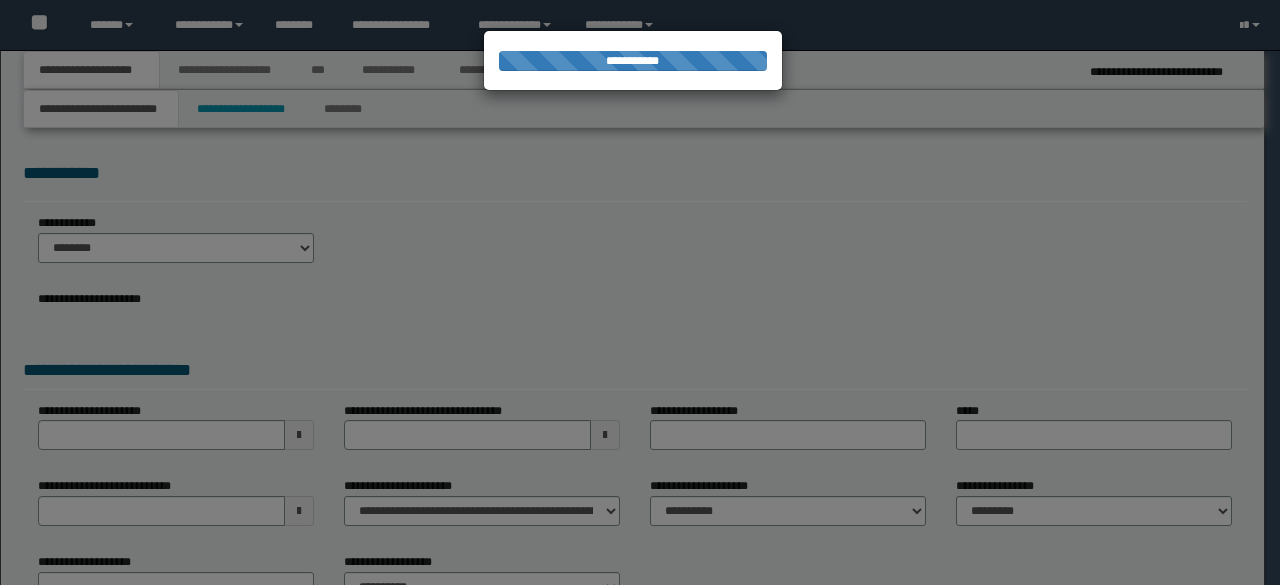 select on "*" 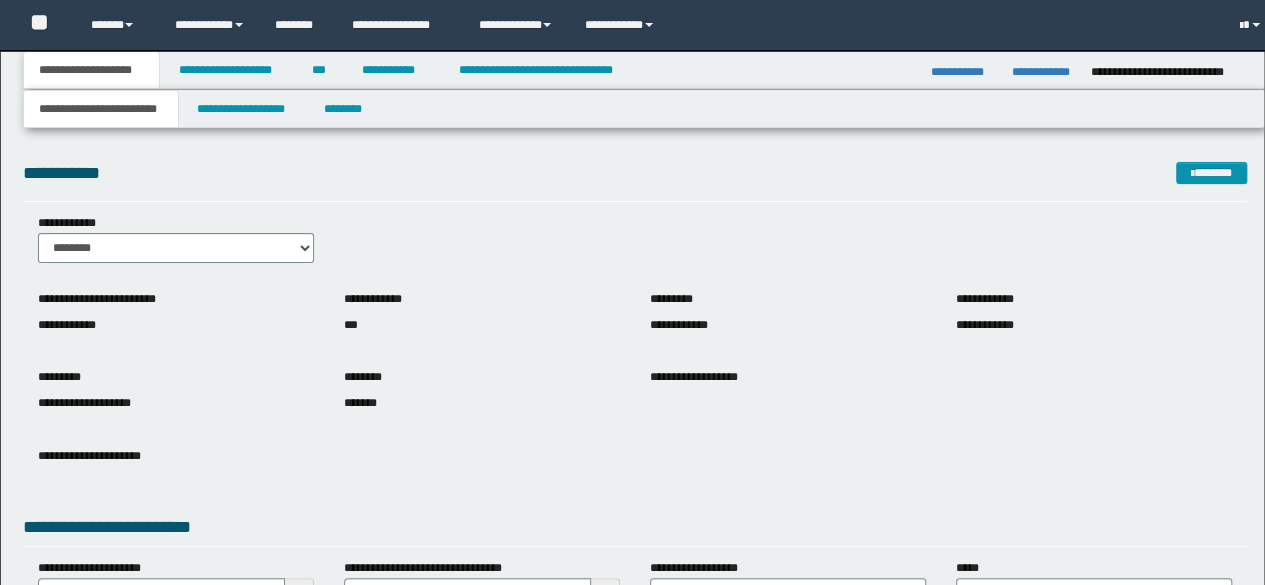 scroll, scrollTop: 0, scrollLeft: 0, axis: both 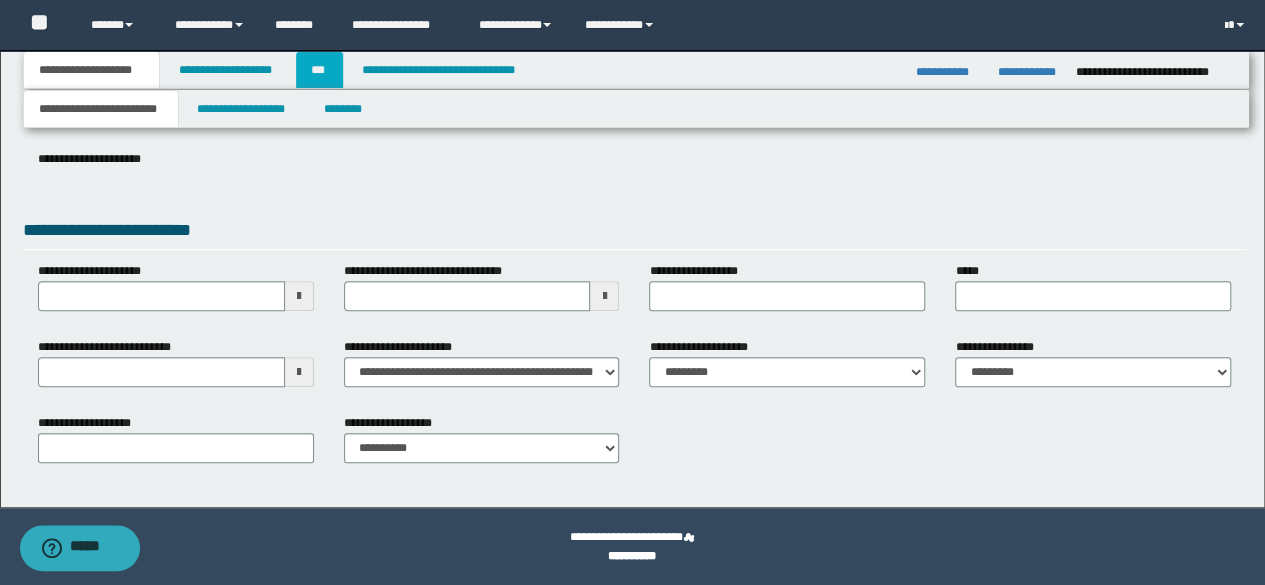 click on "***" at bounding box center [319, 70] 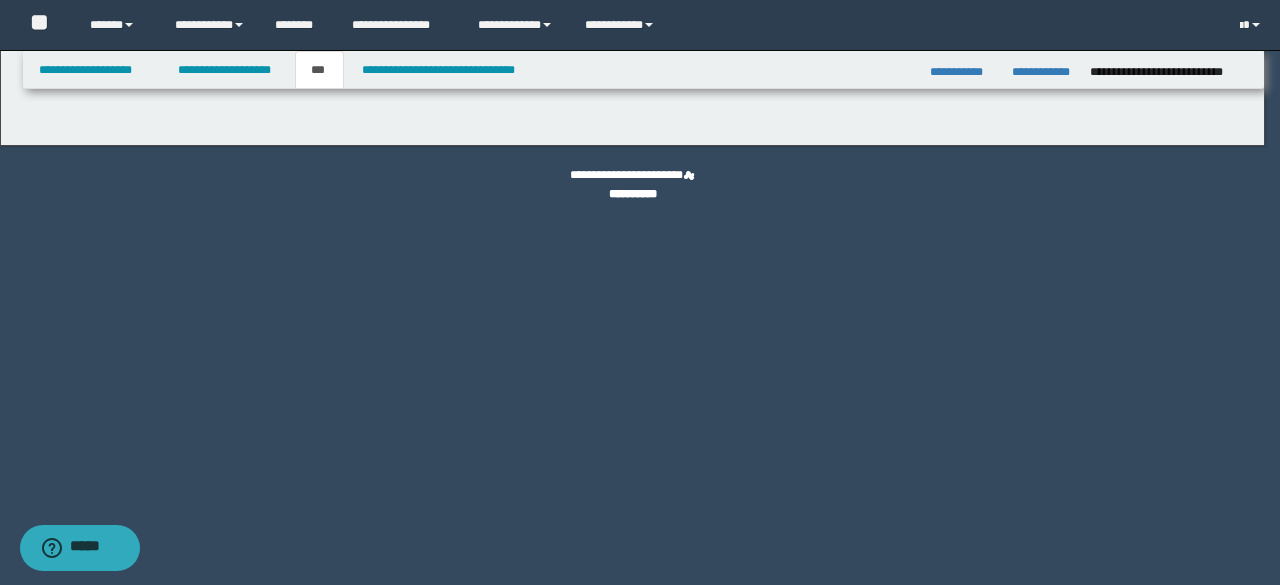 select on "***" 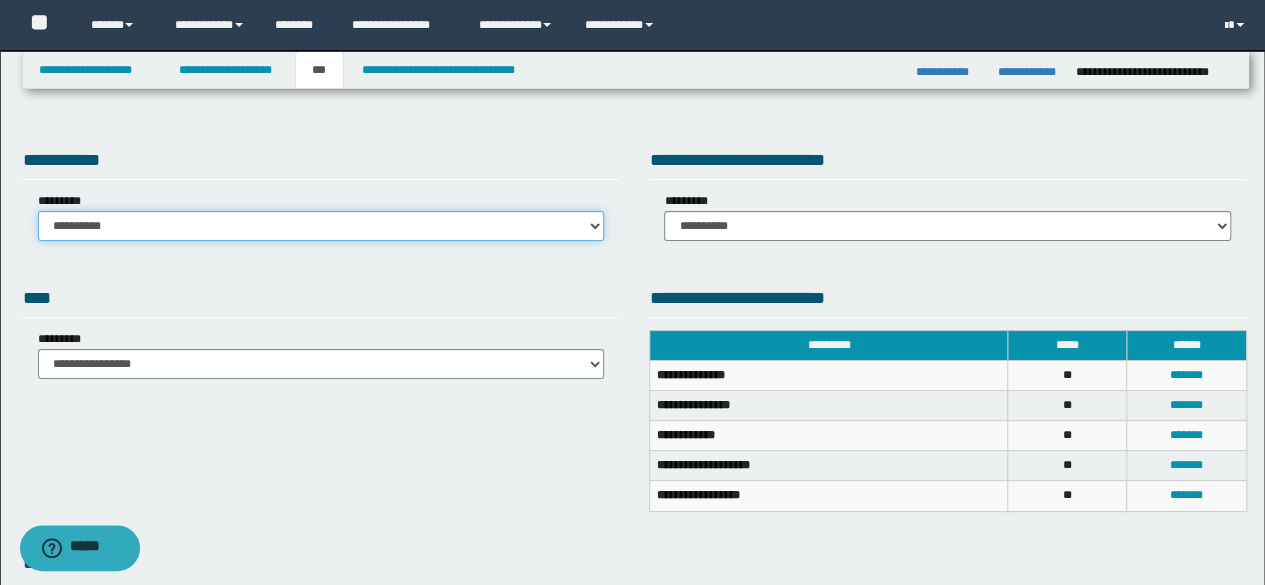 click on "**********" at bounding box center (321, 226) 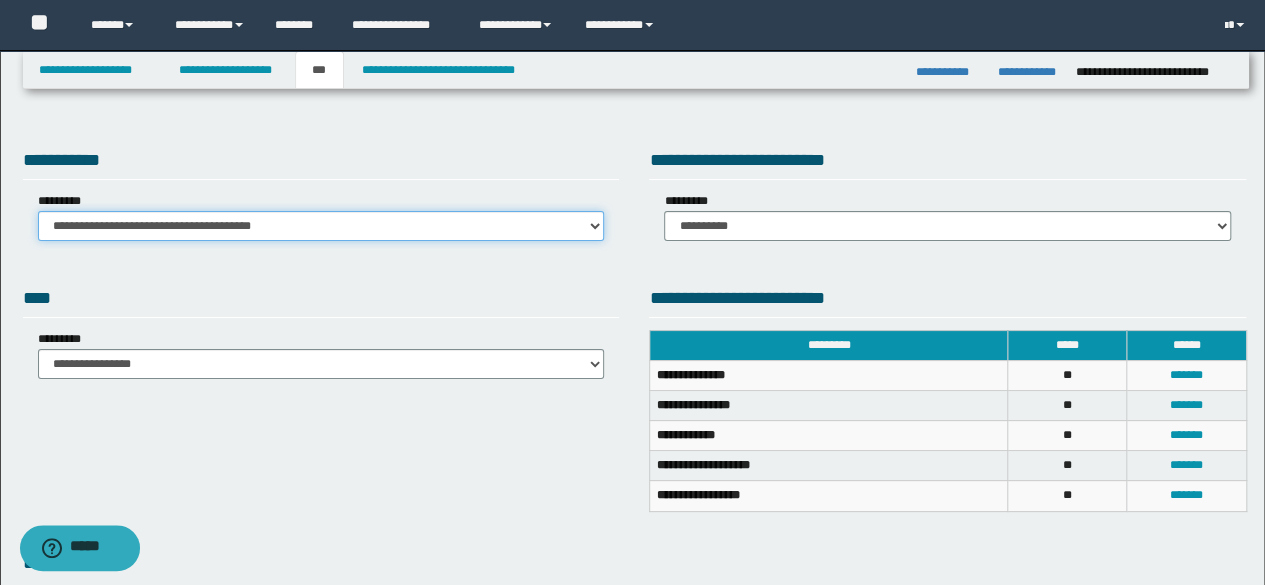click on "**********" at bounding box center [321, 226] 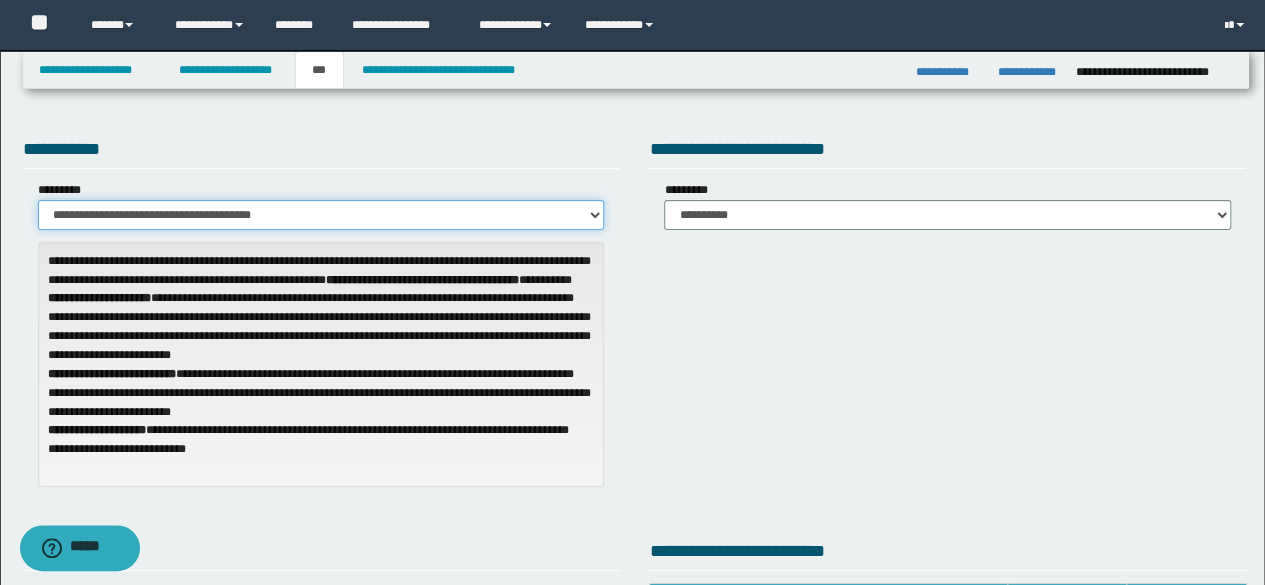 scroll, scrollTop: 0, scrollLeft: 0, axis: both 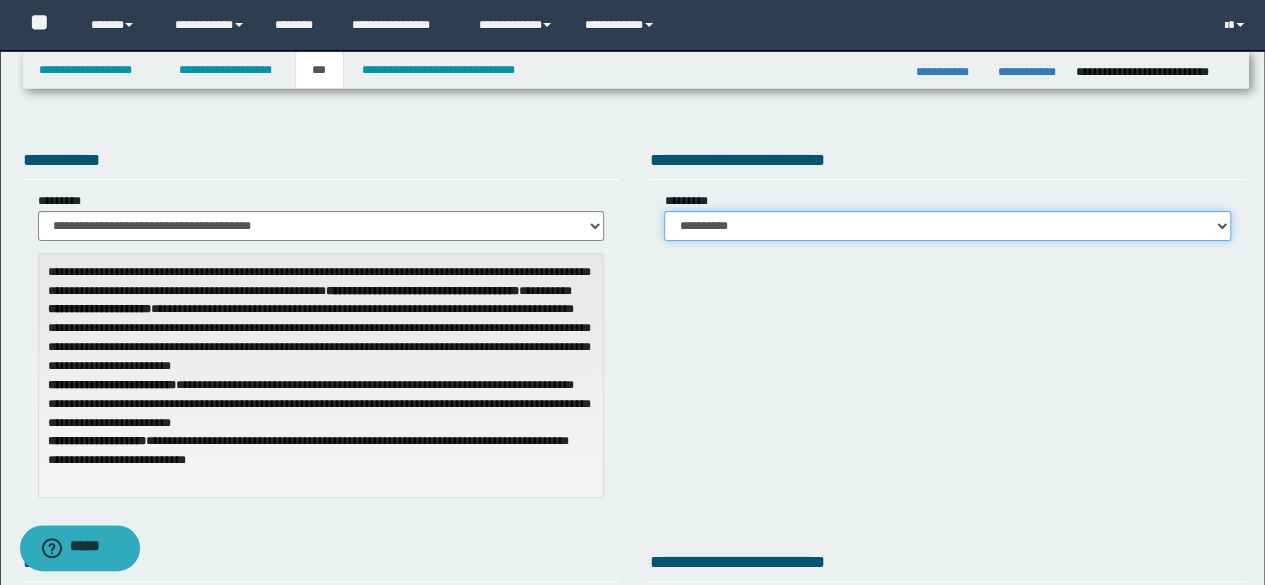 click on "**********" at bounding box center [947, 226] 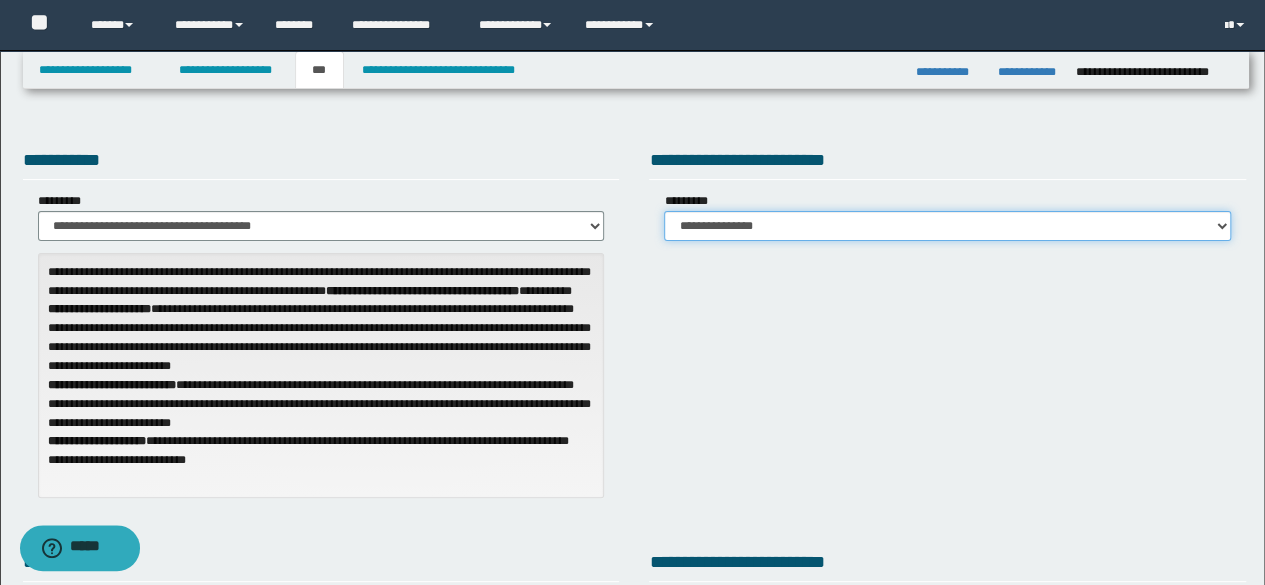 click on "**********" at bounding box center [947, 226] 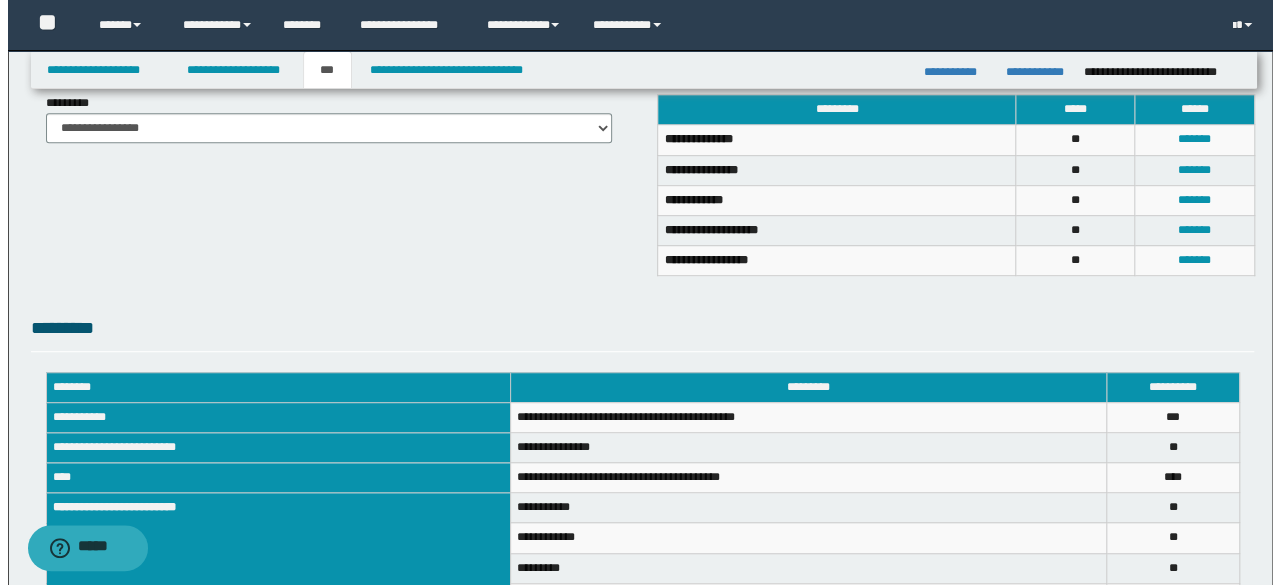 scroll, scrollTop: 400, scrollLeft: 0, axis: vertical 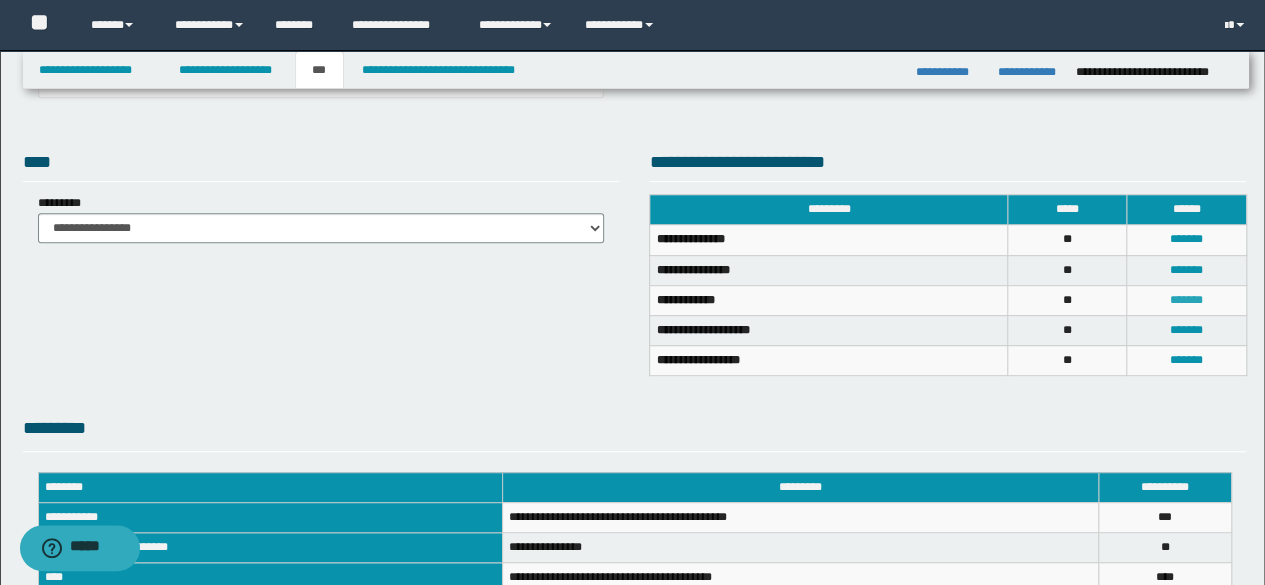 click on "*******" at bounding box center (1186, 300) 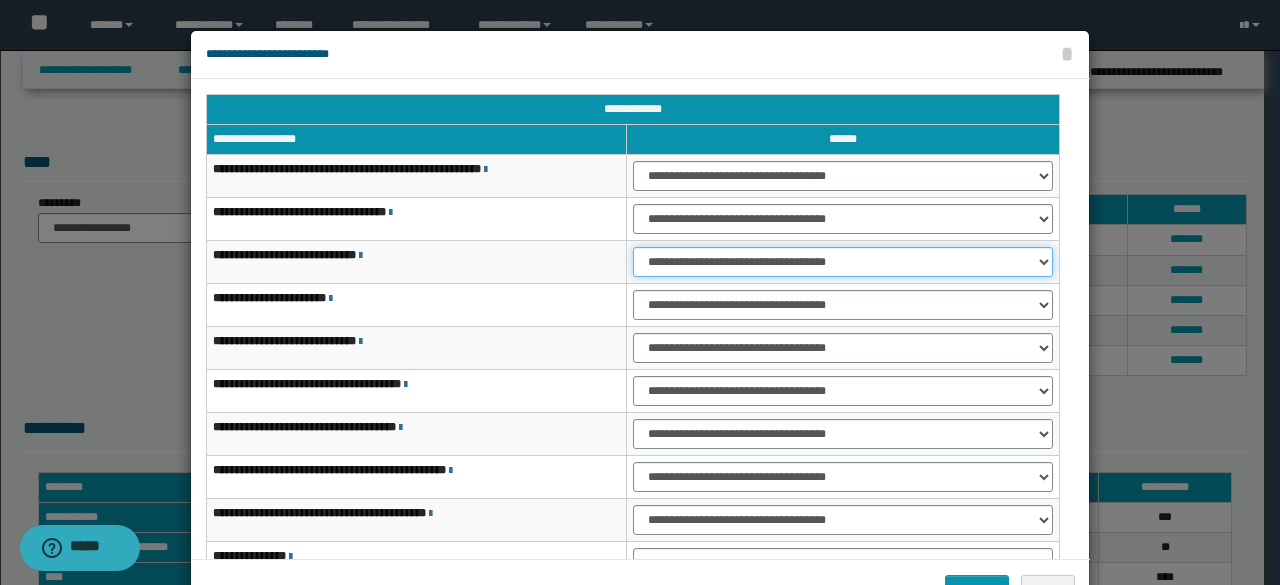 click on "**********" at bounding box center (843, 262) 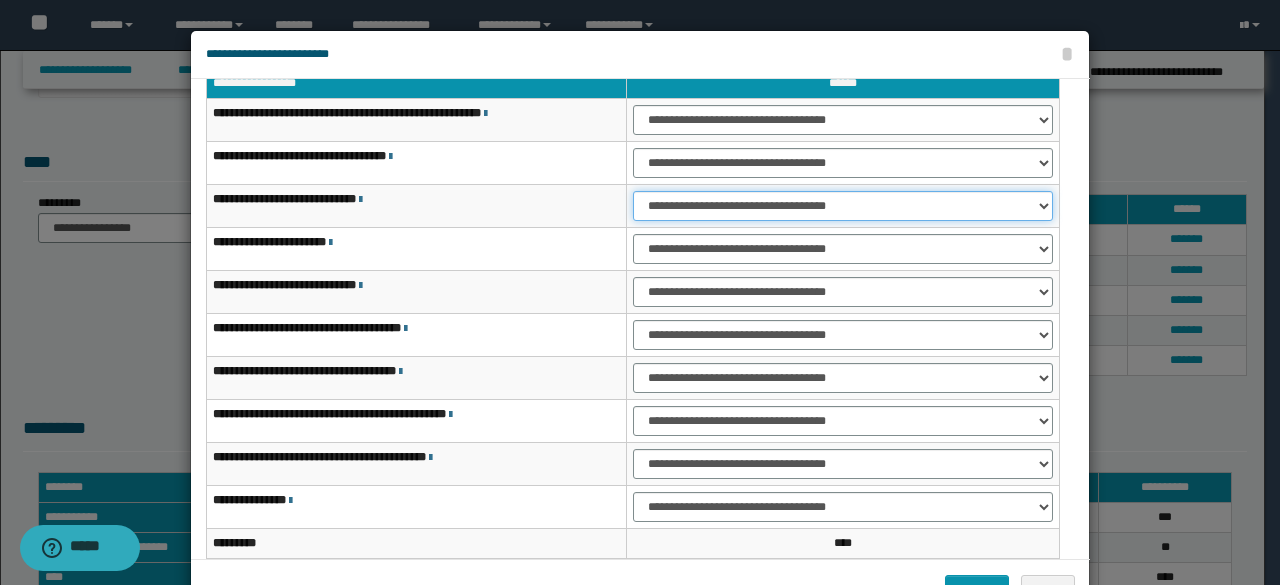 scroll, scrollTop: 100, scrollLeft: 0, axis: vertical 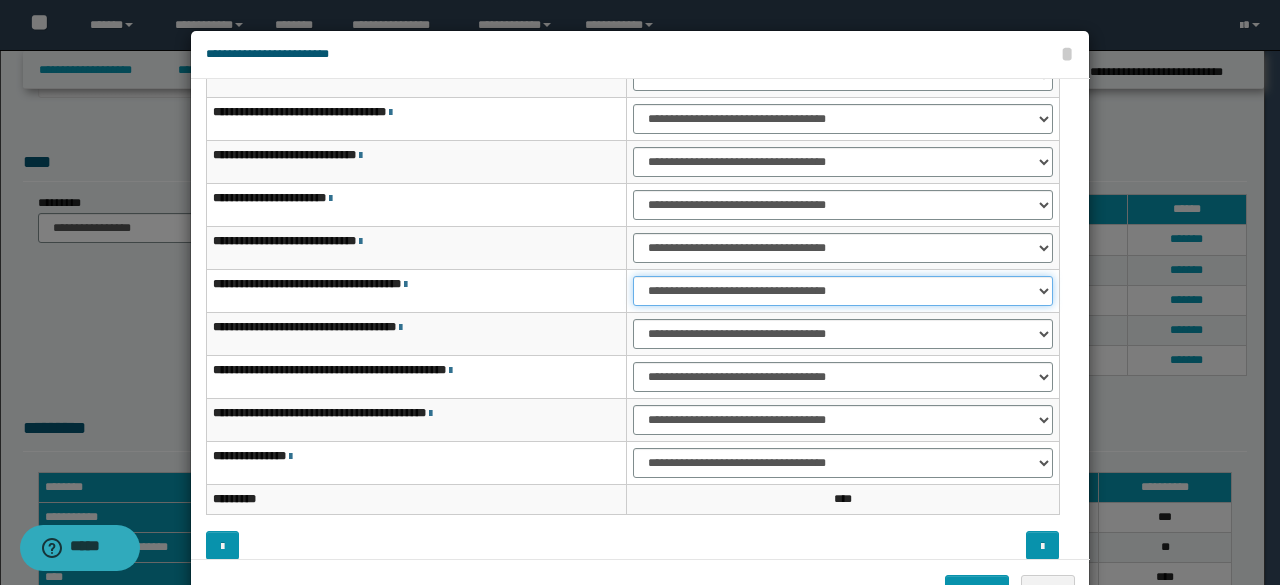click on "**********" at bounding box center (843, 291) 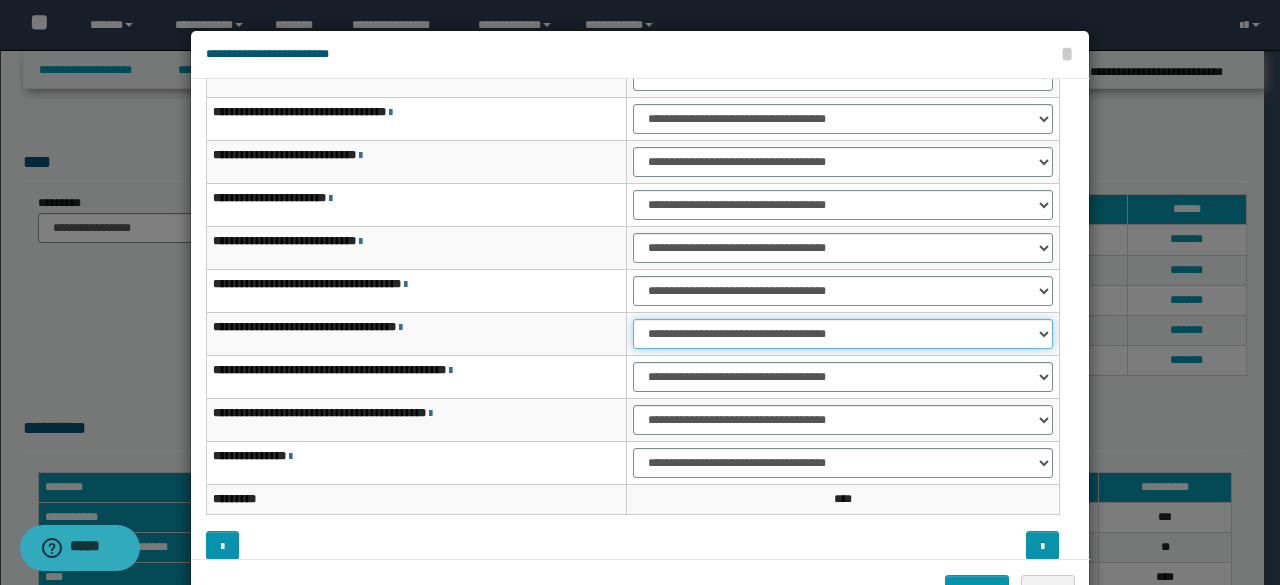 click on "**********" at bounding box center (843, 334) 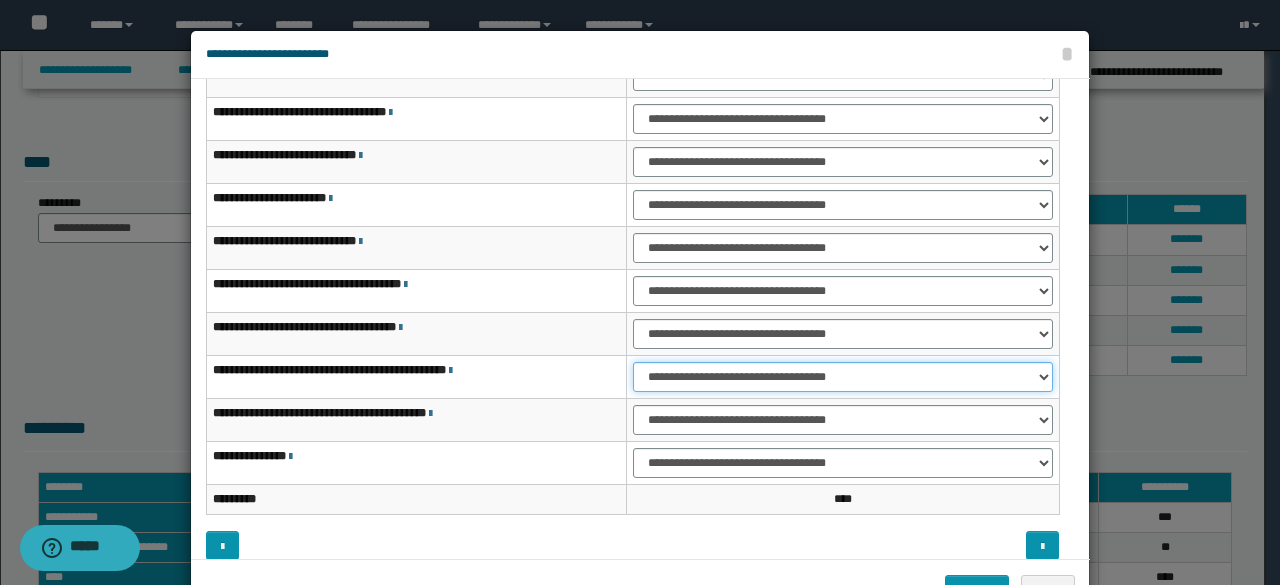 click on "**********" at bounding box center [843, 377] 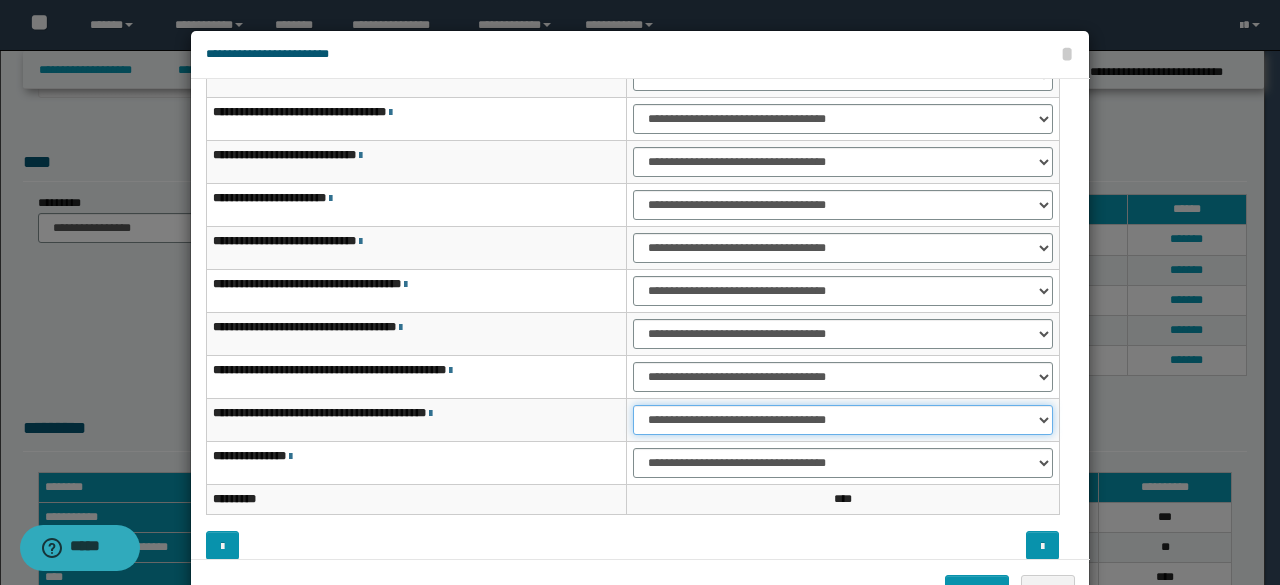 click on "**********" at bounding box center (843, 420) 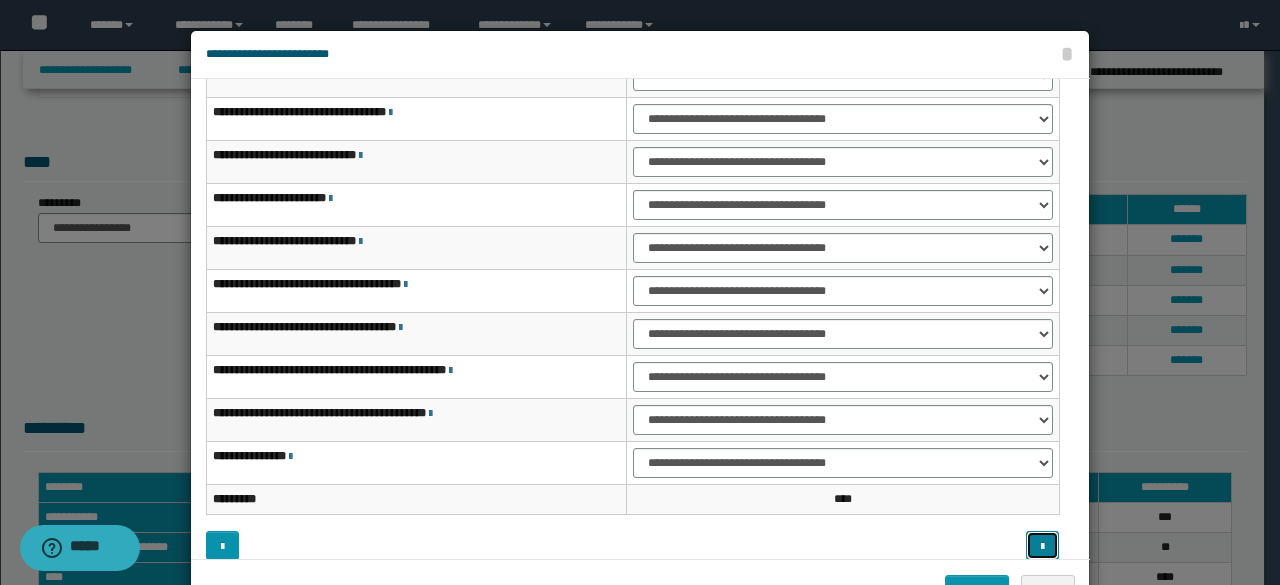 click at bounding box center [1042, 547] 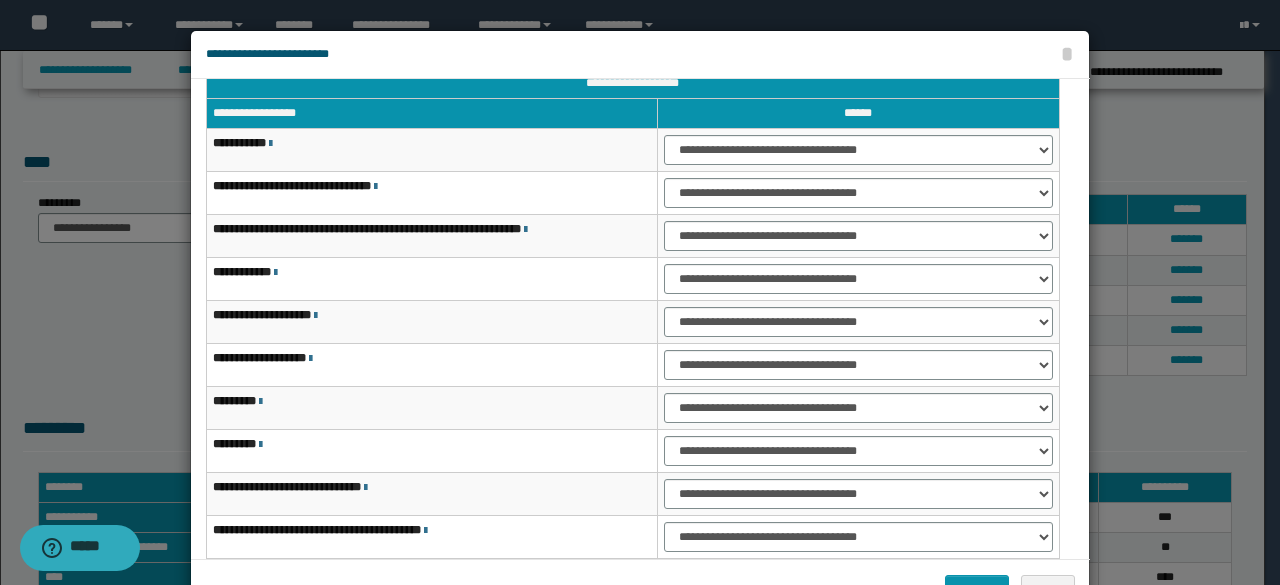 scroll, scrollTop: 0, scrollLeft: 0, axis: both 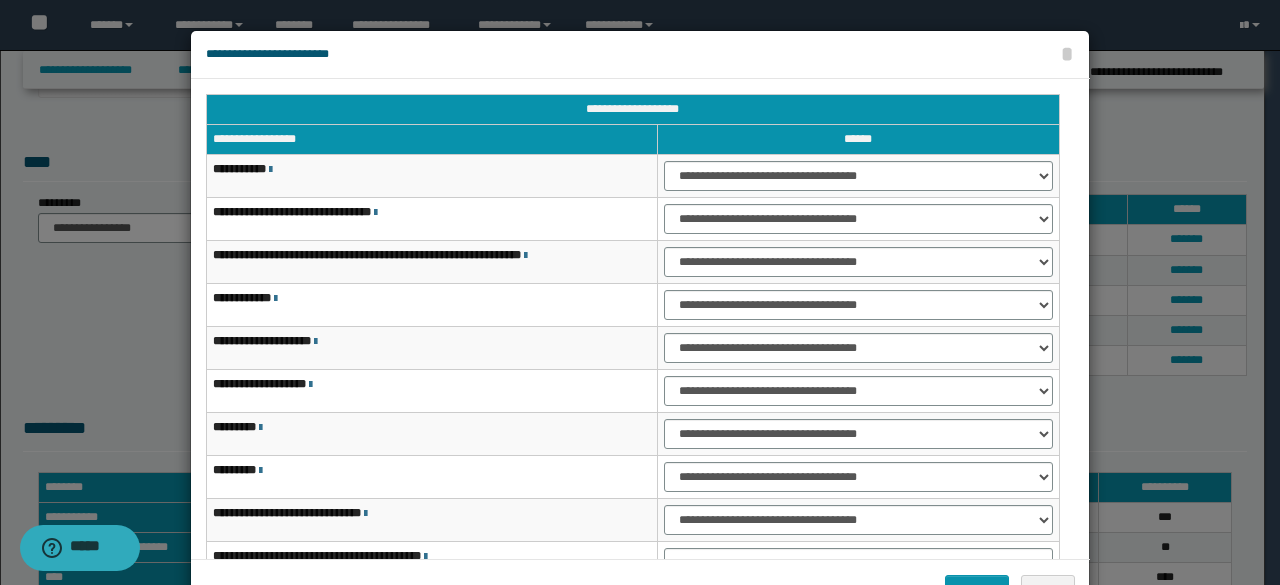 type 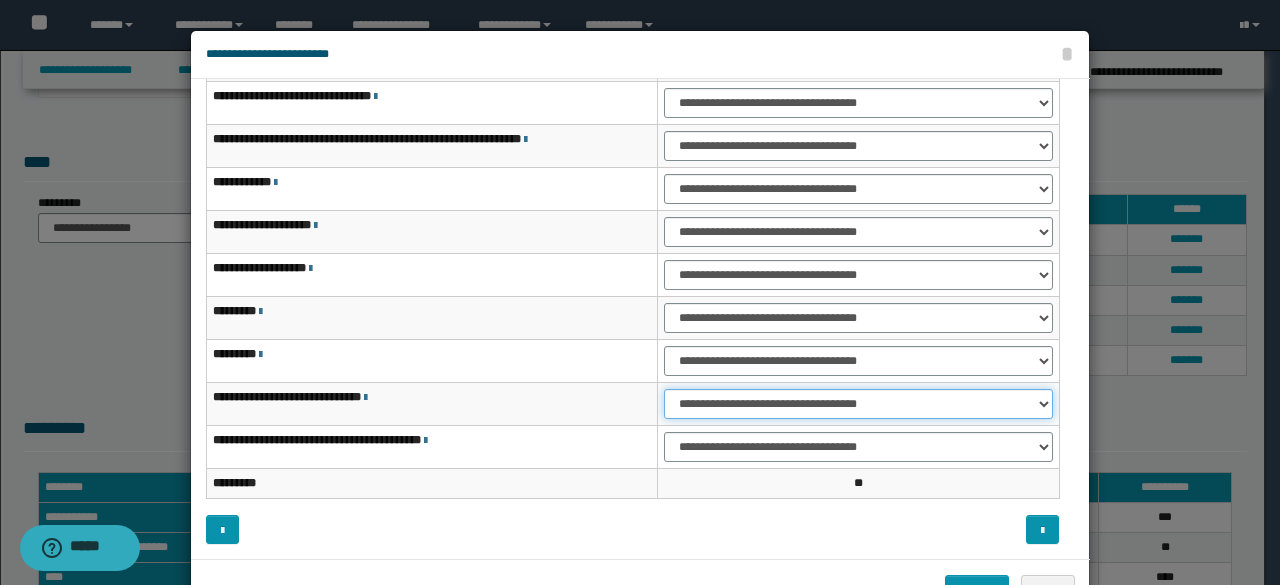 click on "**********" at bounding box center (858, 404) 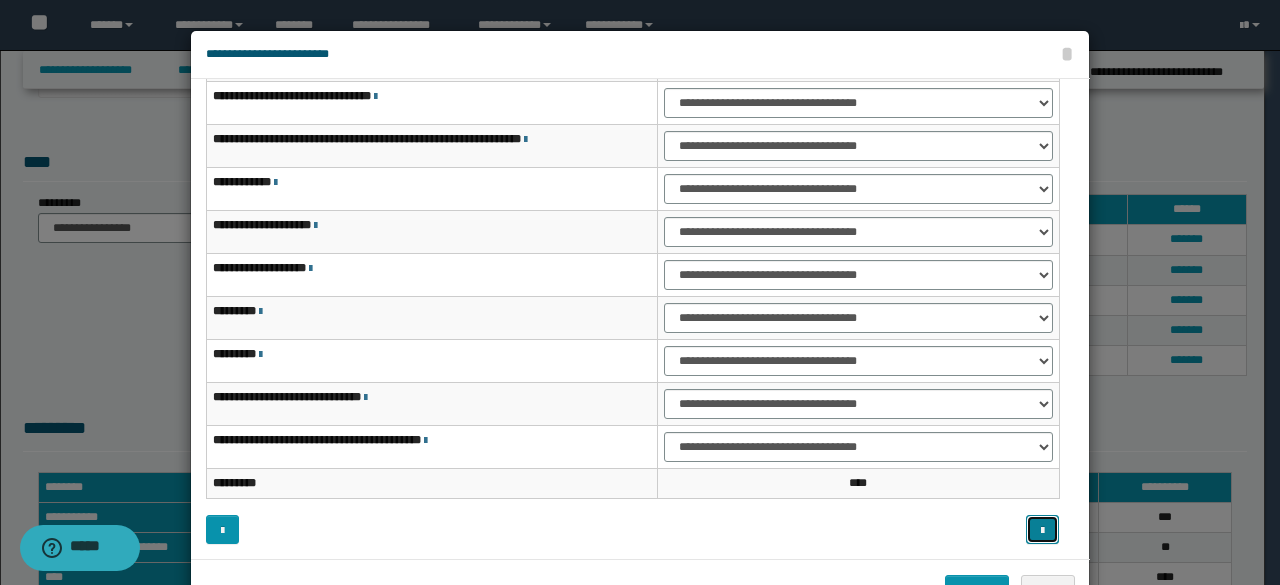 click at bounding box center (1042, 529) 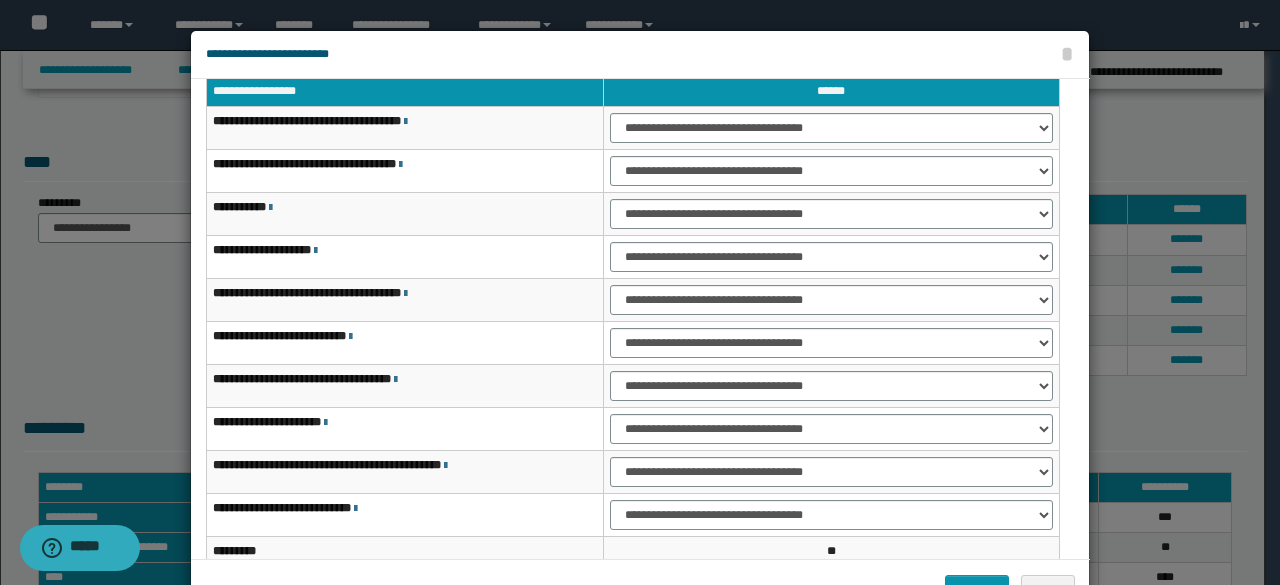 scroll, scrollTop: 0, scrollLeft: 0, axis: both 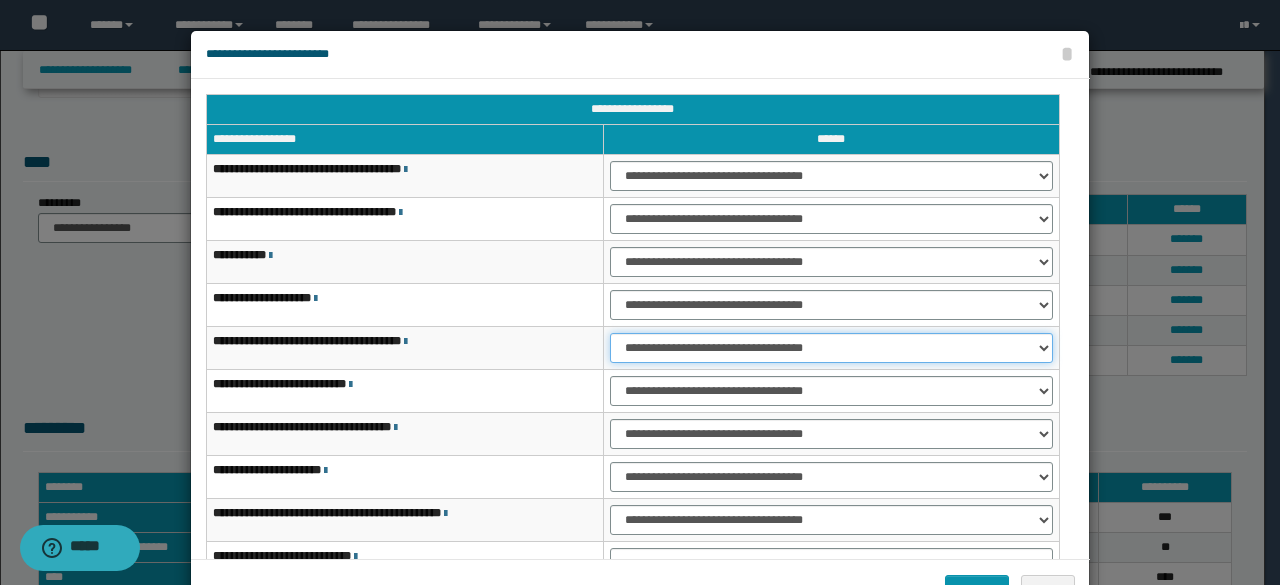 drag, startPoint x: 641, startPoint y: 345, endPoint x: 642, endPoint y: 358, distance: 13.038404 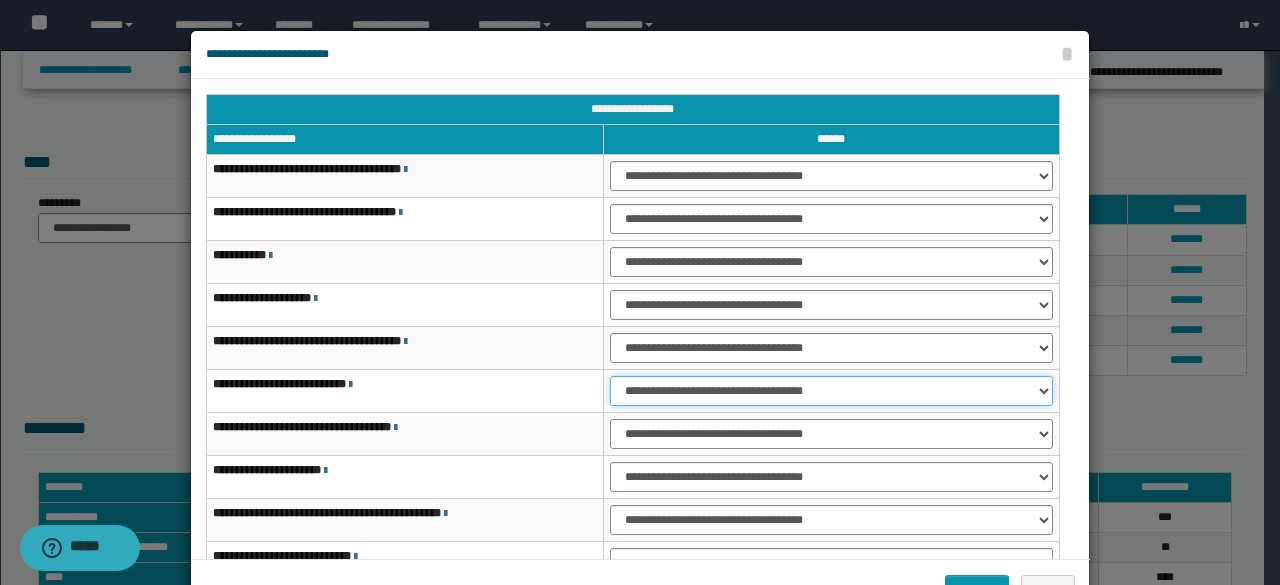 select on "***" 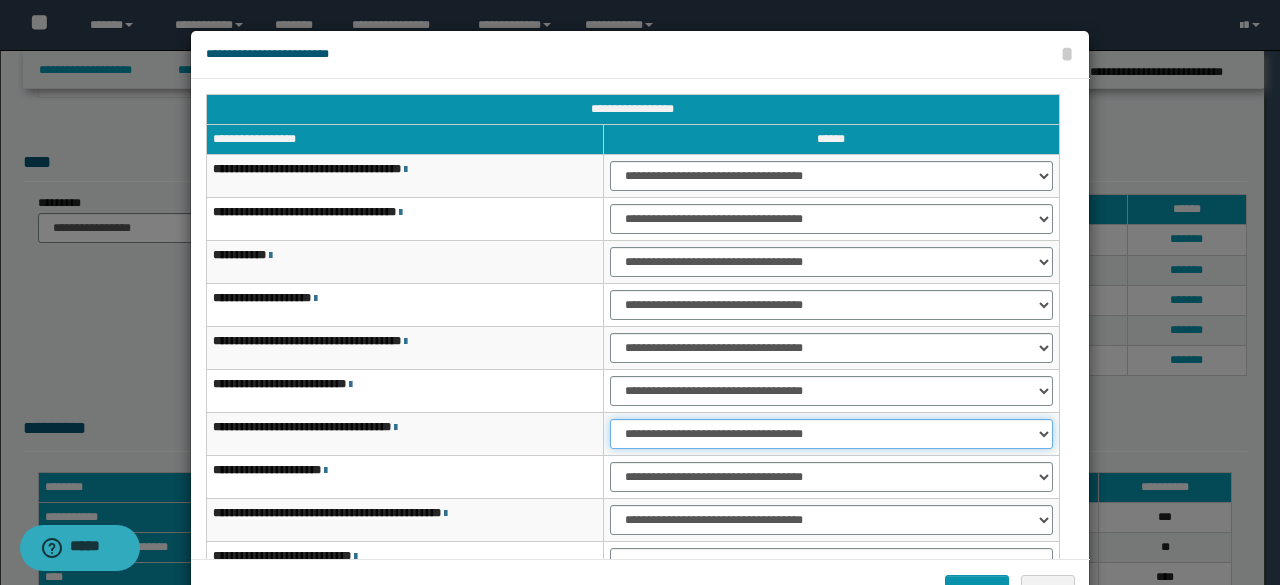 select on "***" 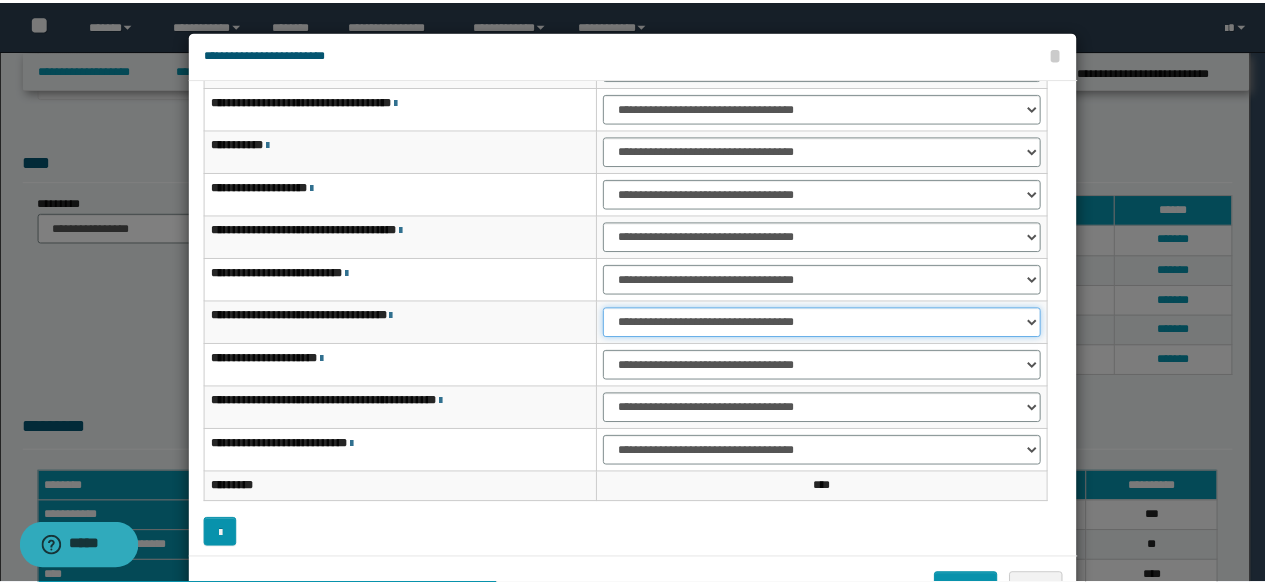 scroll, scrollTop: 116, scrollLeft: 0, axis: vertical 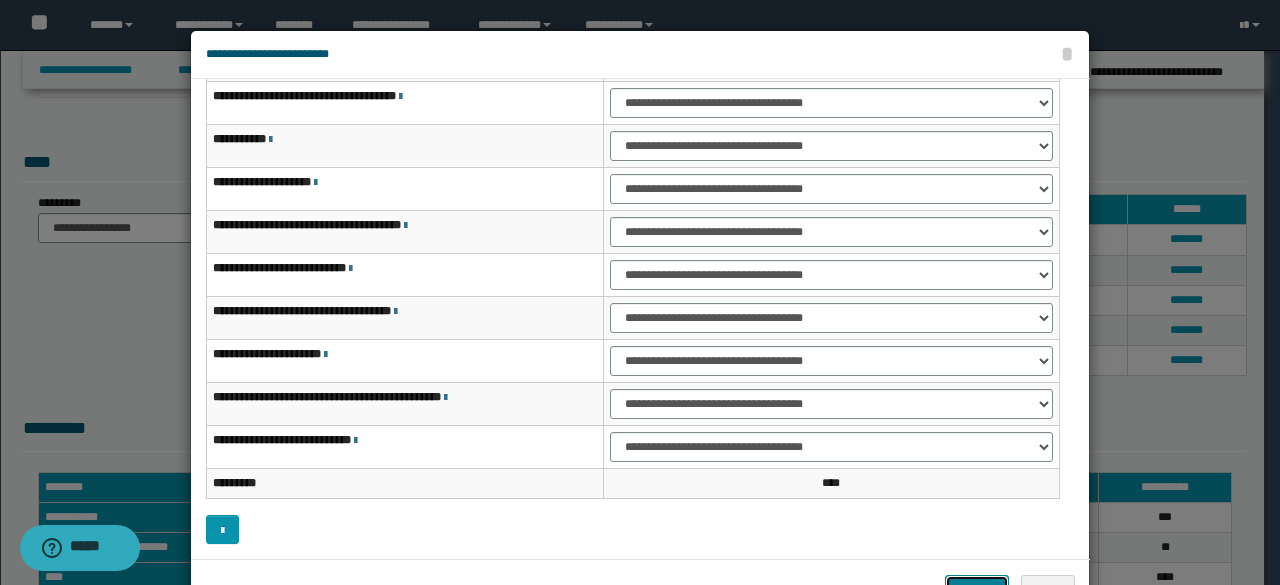 click on "*******" at bounding box center (977, 589) 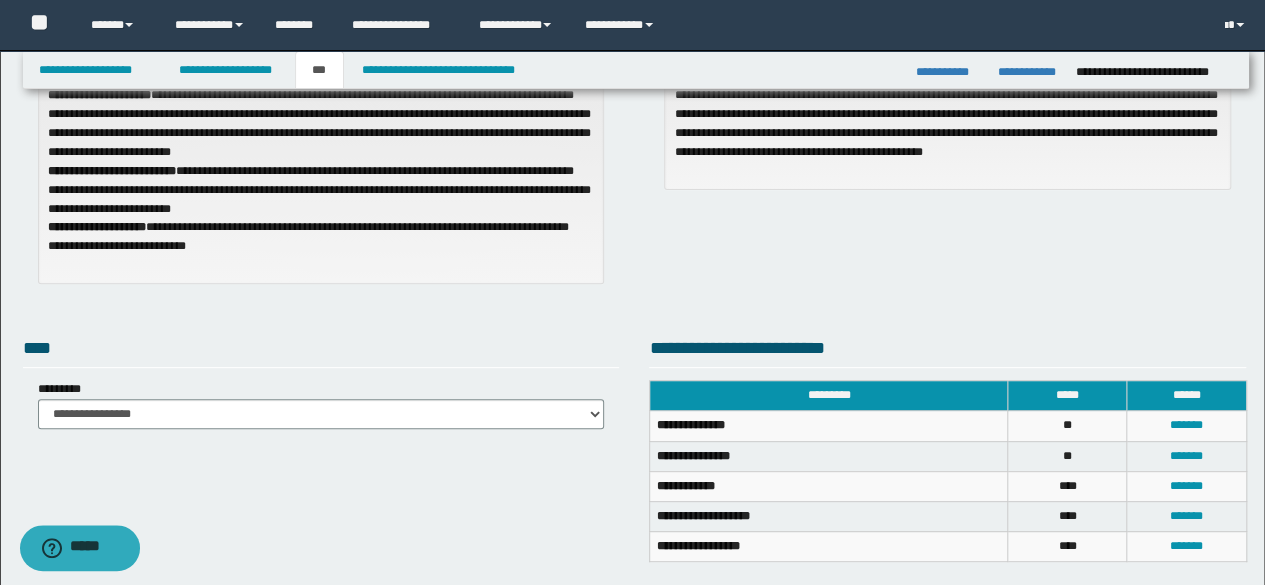 scroll, scrollTop: 213, scrollLeft: 0, axis: vertical 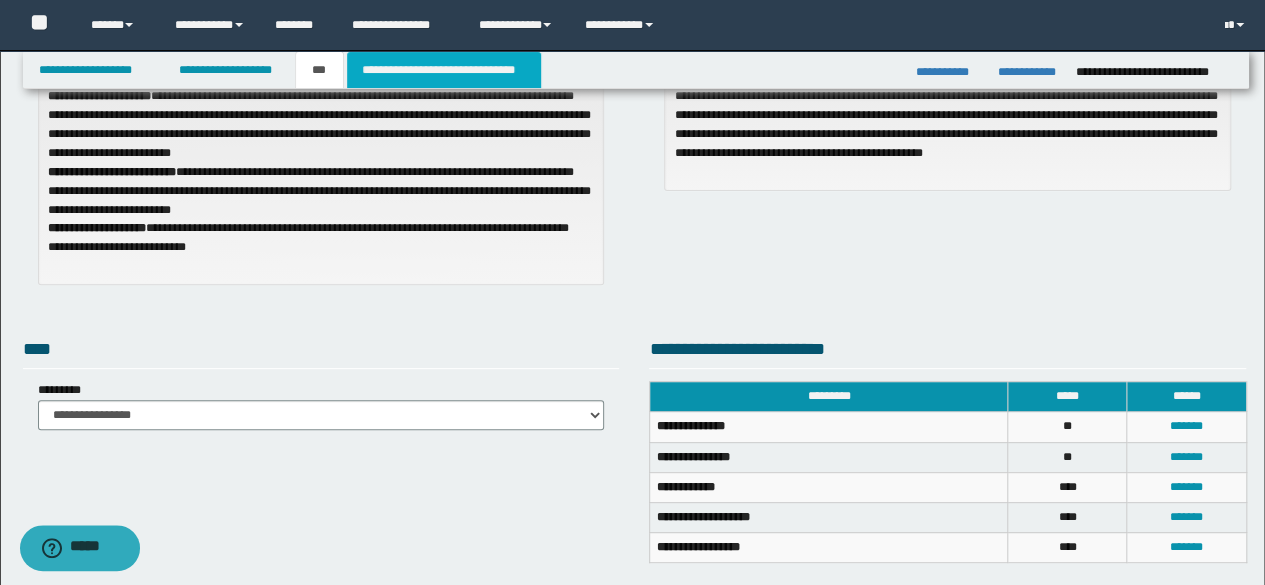 click on "**********" at bounding box center [444, 70] 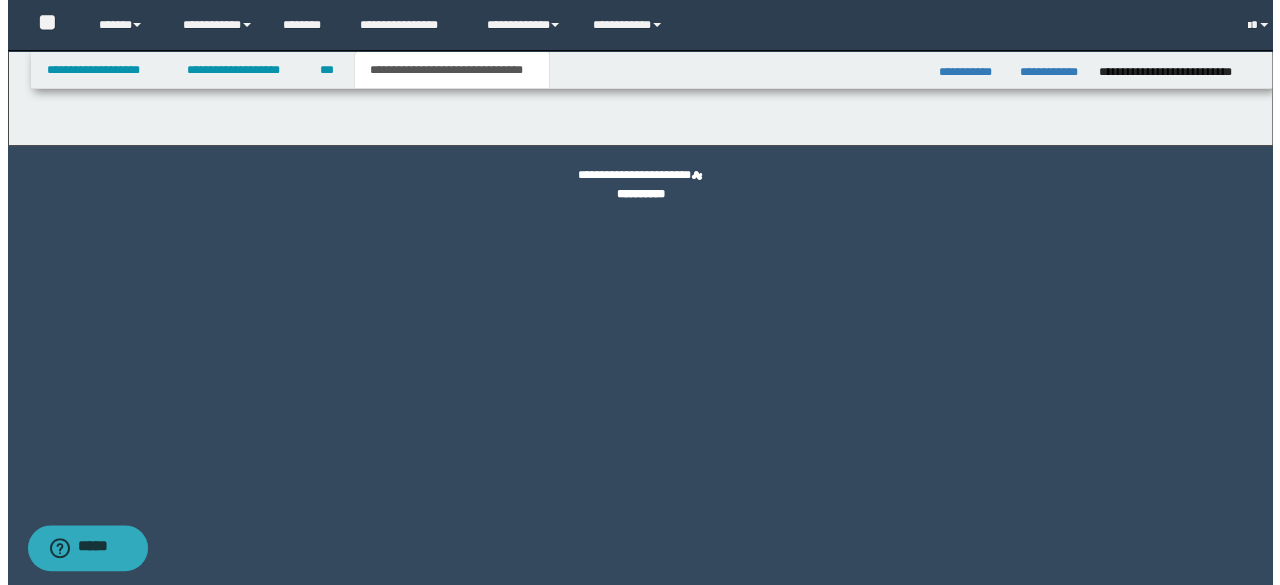 scroll, scrollTop: 0, scrollLeft: 0, axis: both 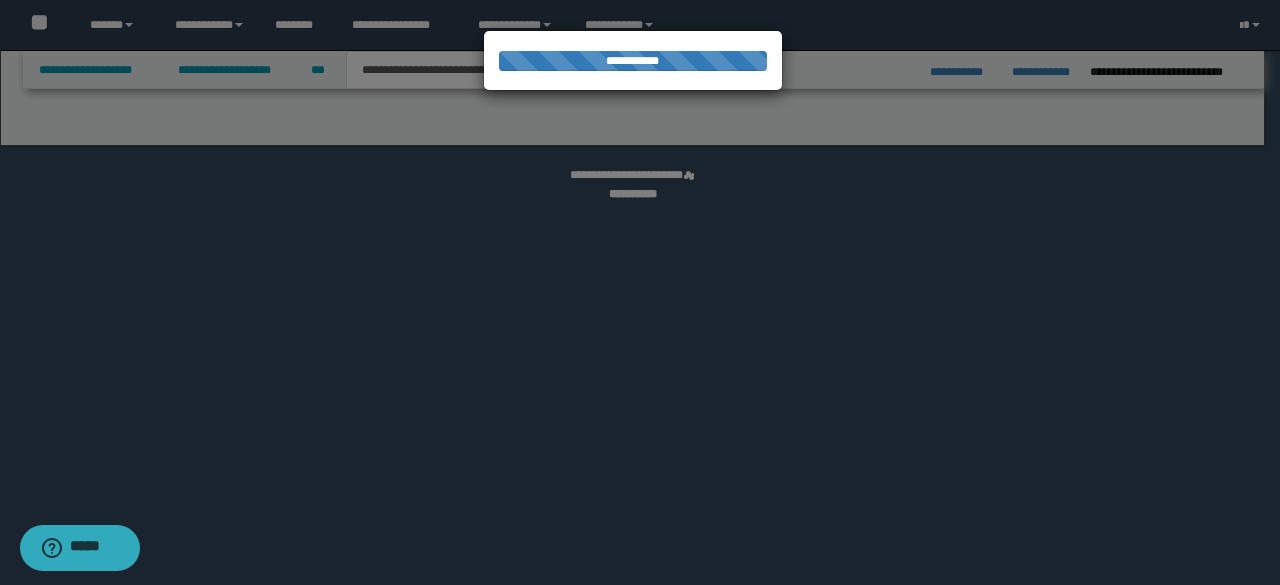 select on "*" 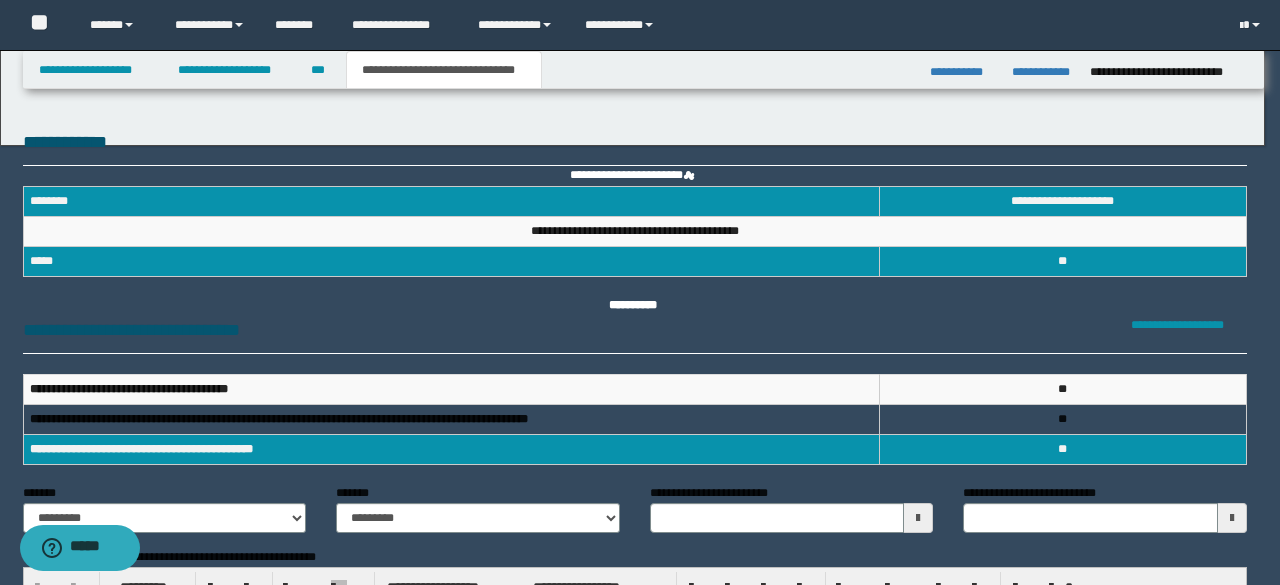 scroll, scrollTop: 0, scrollLeft: 0, axis: both 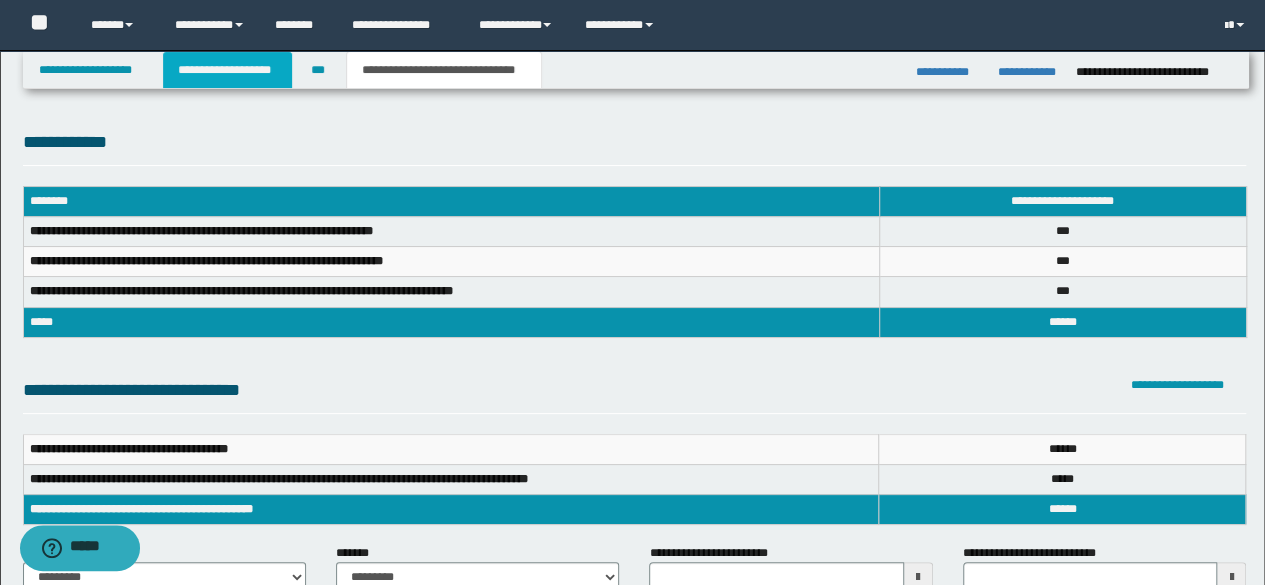 click on "**********" at bounding box center (227, 70) 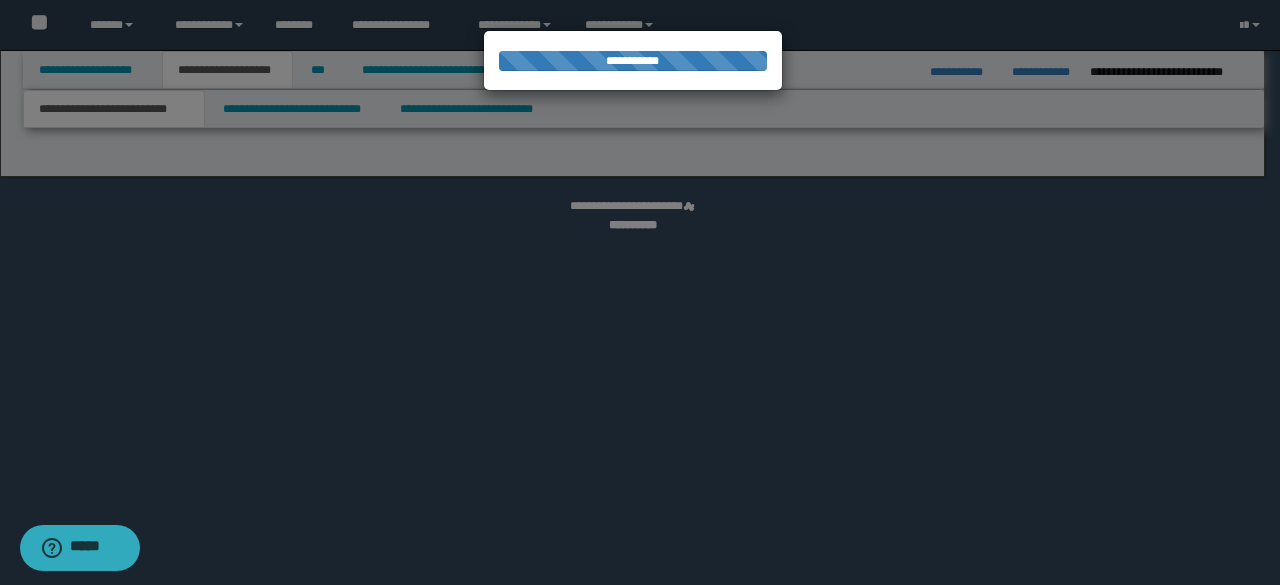 select on "*" 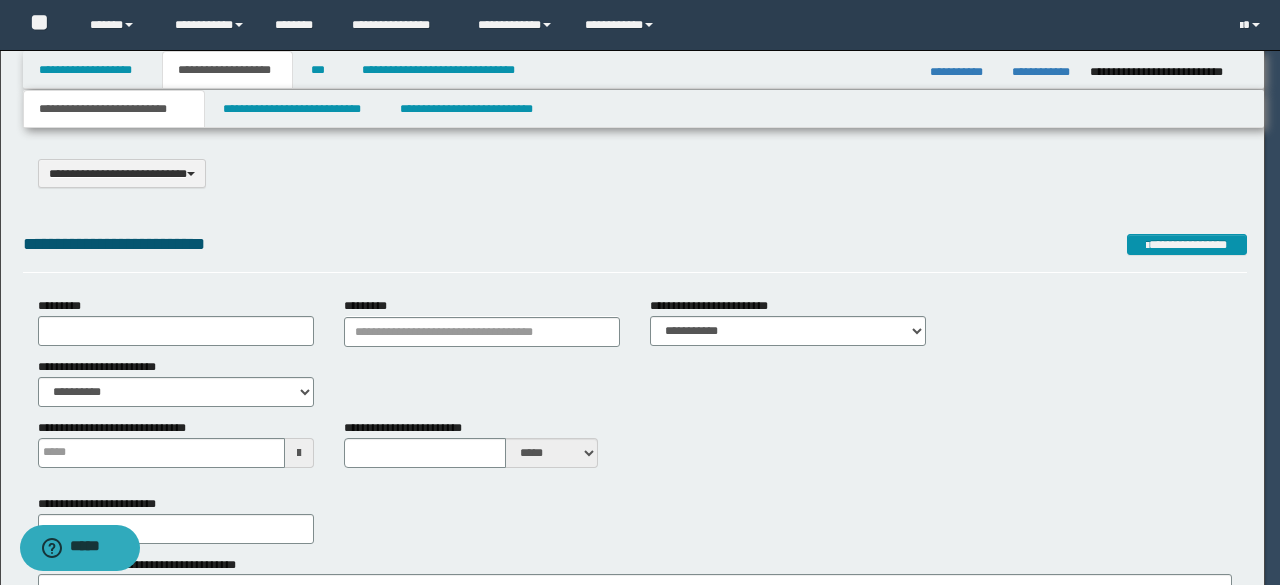 scroll, scrollTop: 0, scrollLeft: 0, axis: both 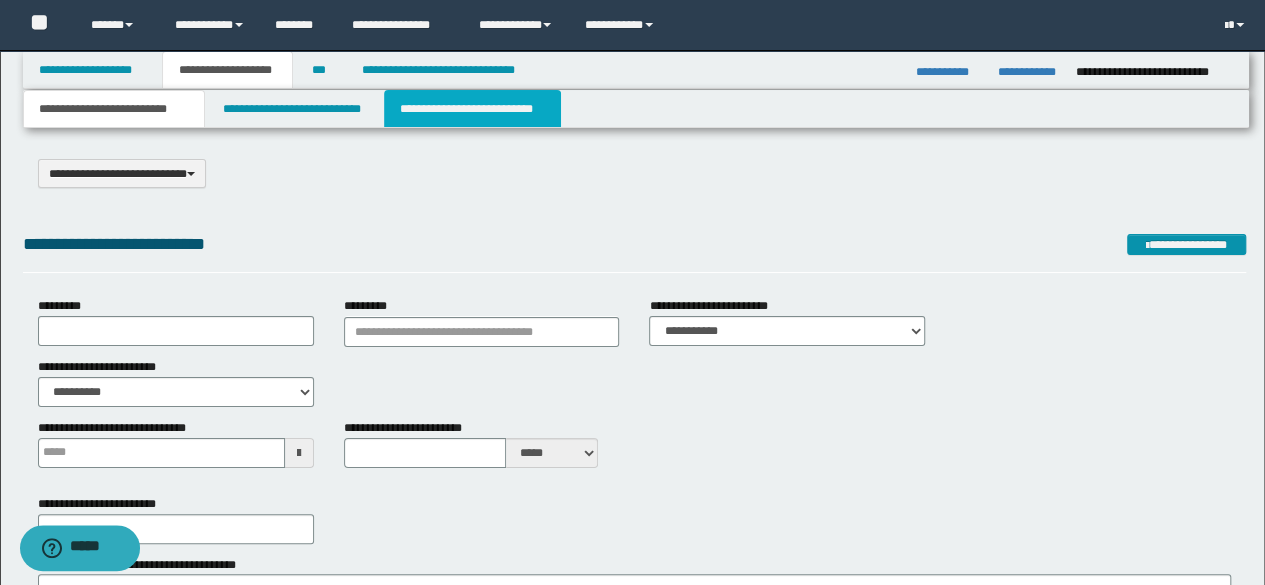 click on "**********" at bounding box center (472, 109) 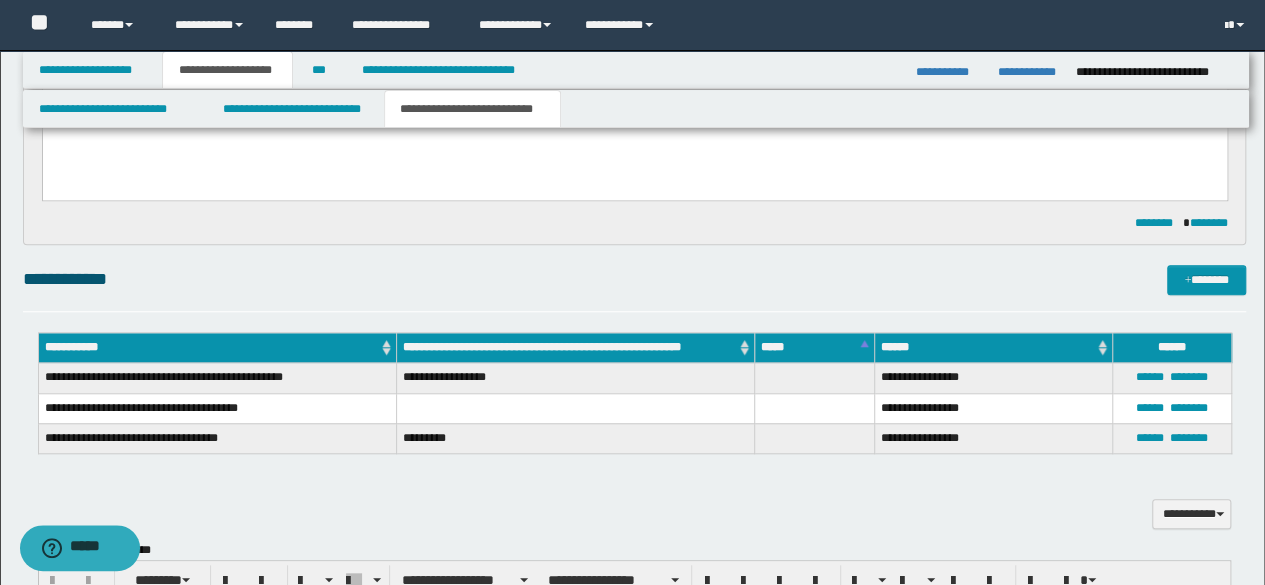 scroll, scrollTop: 100, scrollLeft: 0, axis: vertical 